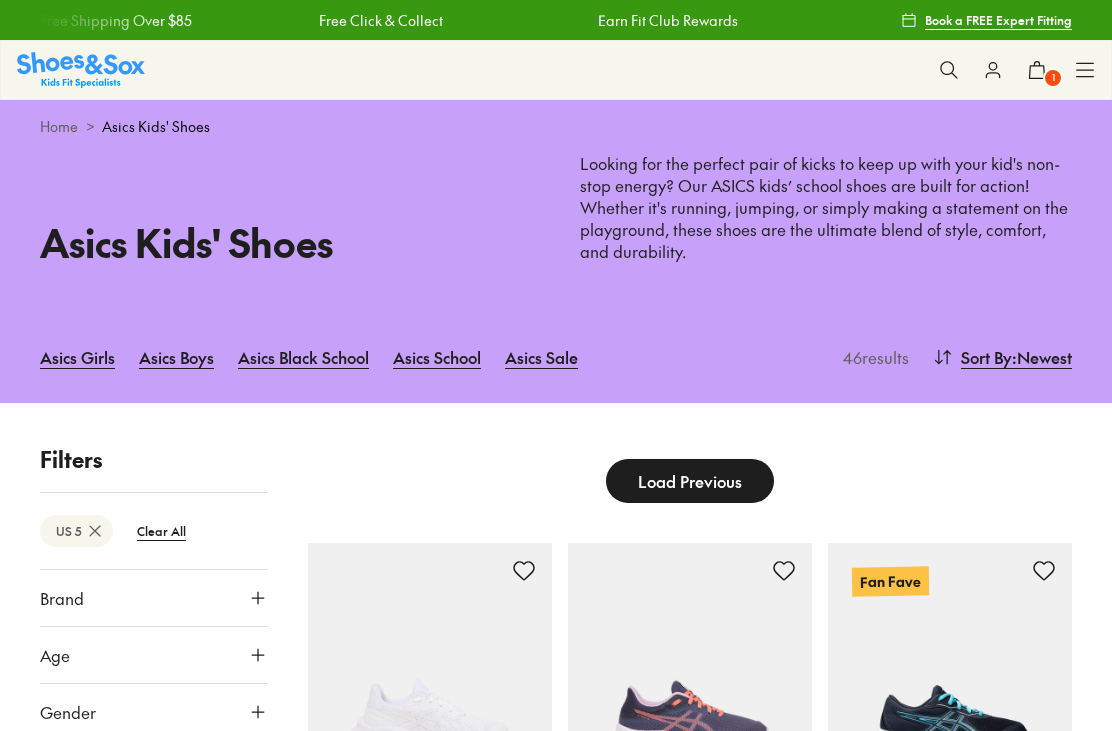 scroll, scrollTop: 0, scrollLeft: 0, axis: both 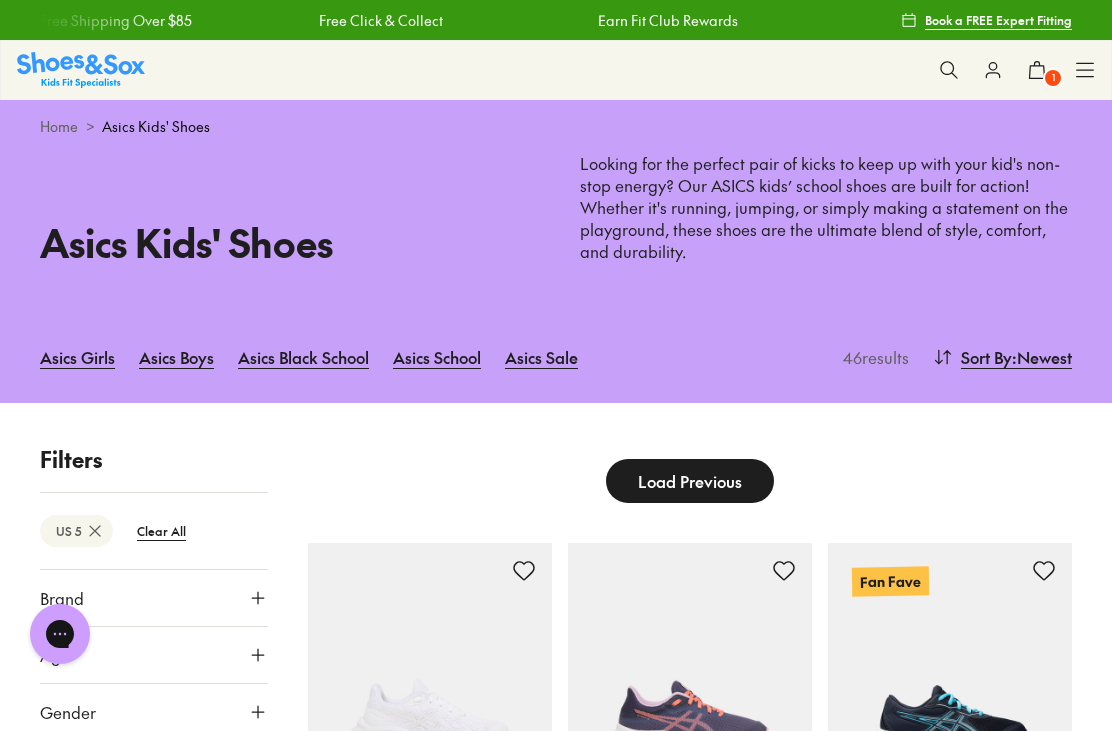 click 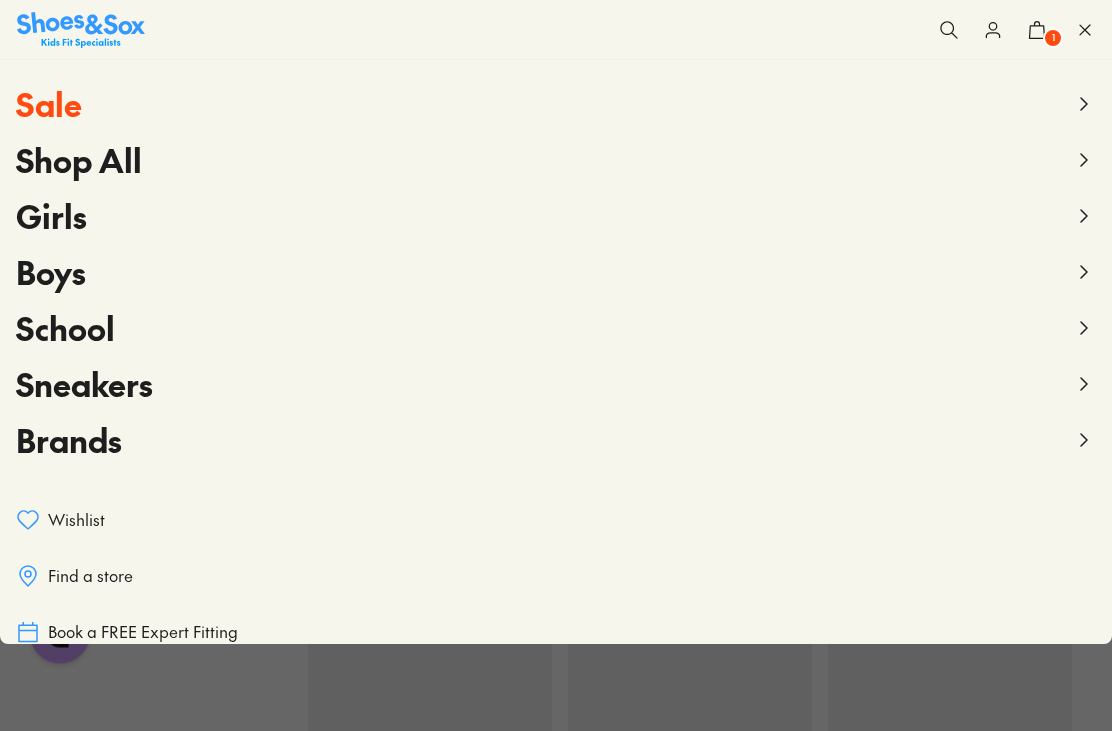 scroll, scrollTop: 375, scrollLeft: 0, axis: vertical 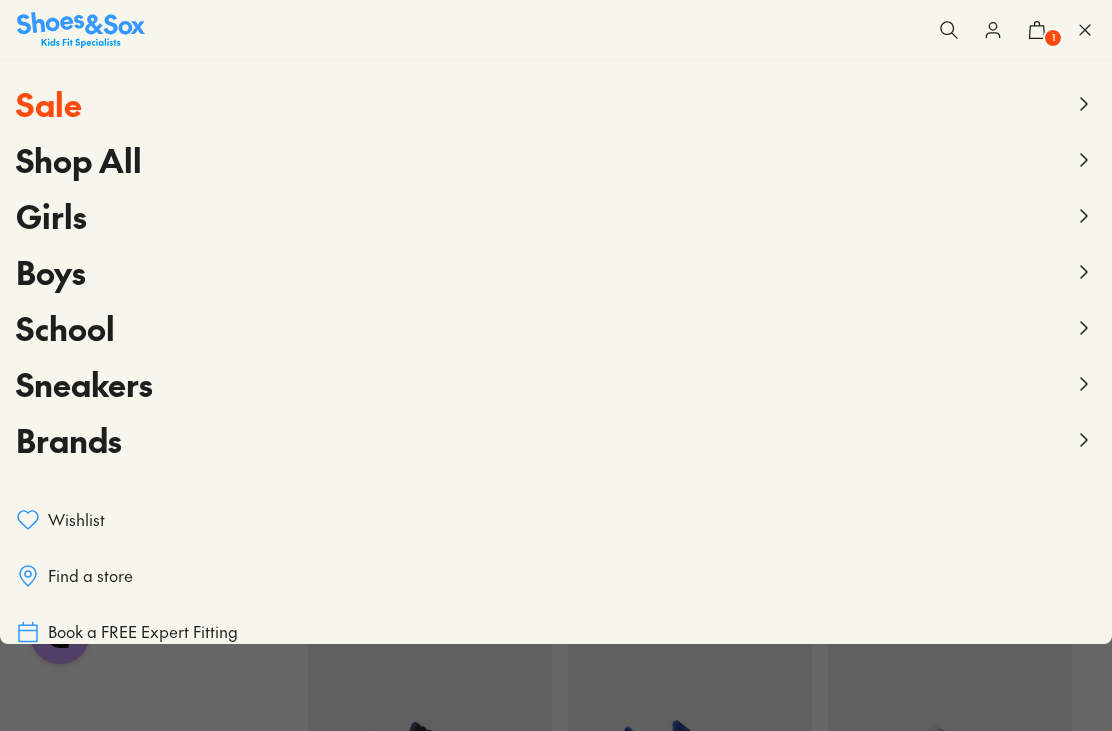 click on "Find a store" at bounding box center (90, 576) 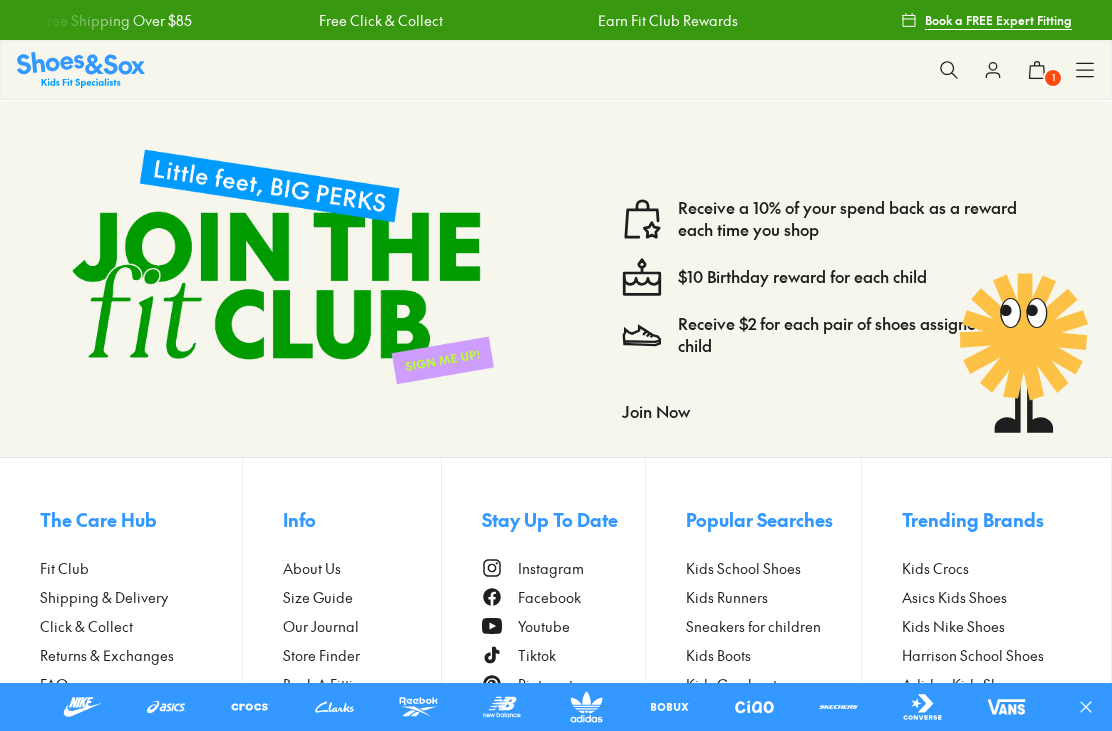 scroll, scrollTop: 0, scrollLeft: 0, axis: both 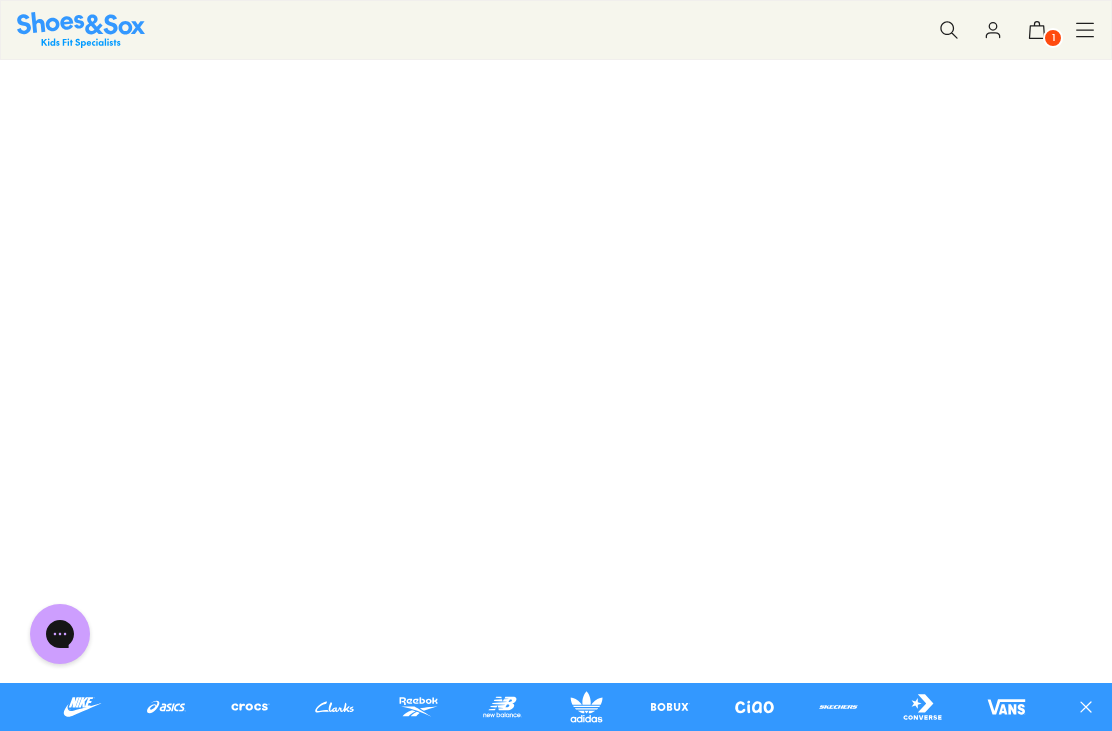 click on "1" 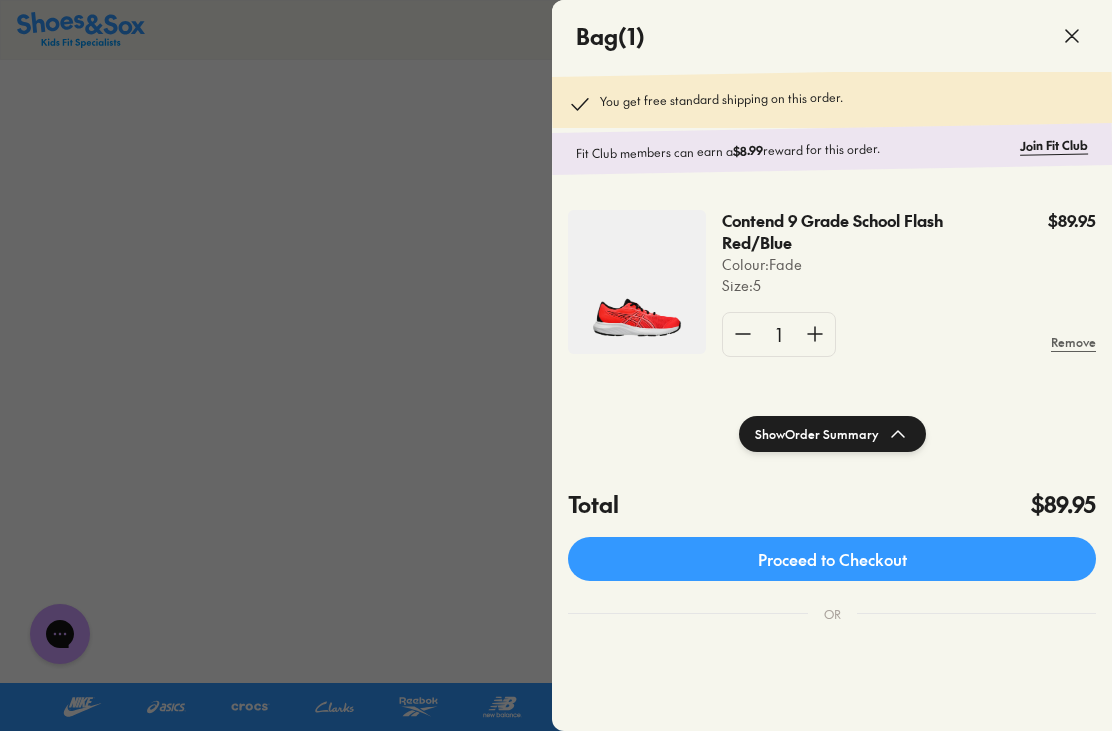 click on "Contend 9 Grade School Flash Red/Blue" 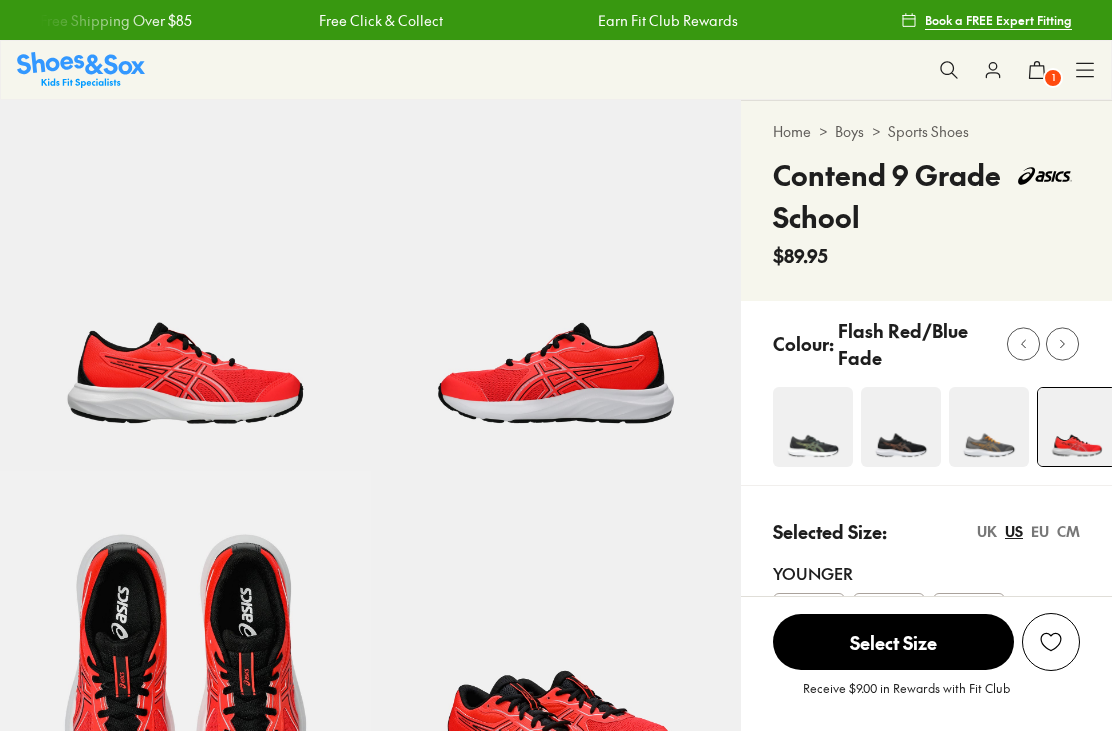 select on "*" 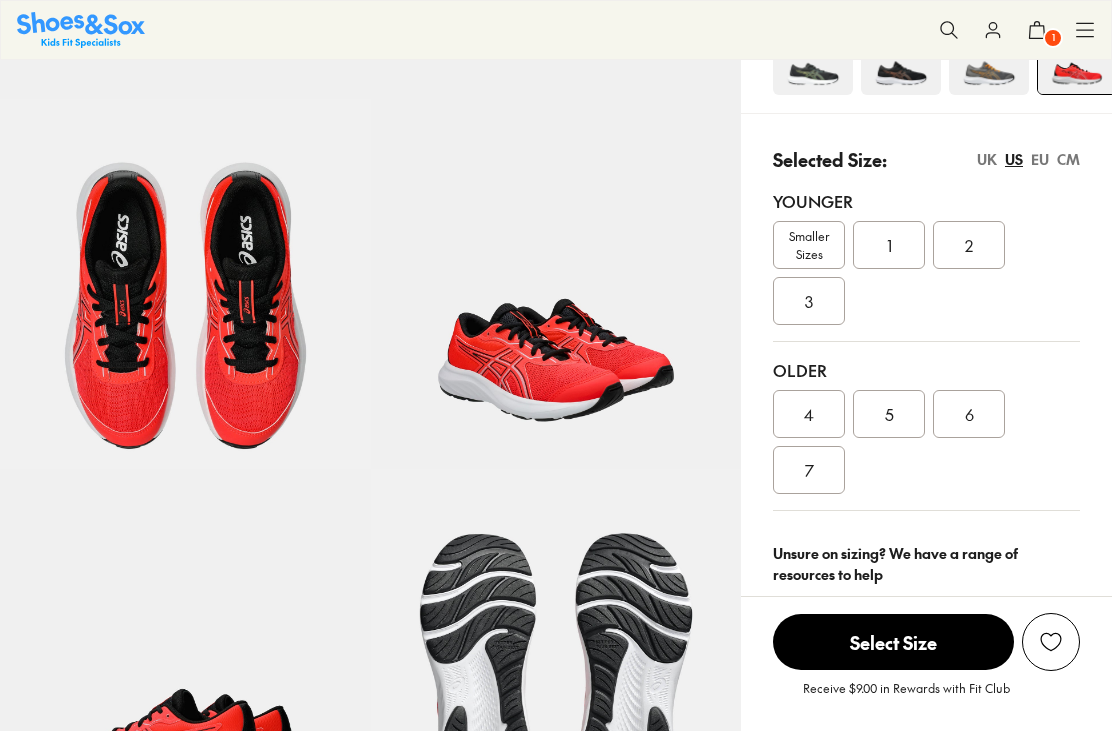 scroll, scrollTop: 0, scrollLeft: 0, axis: both 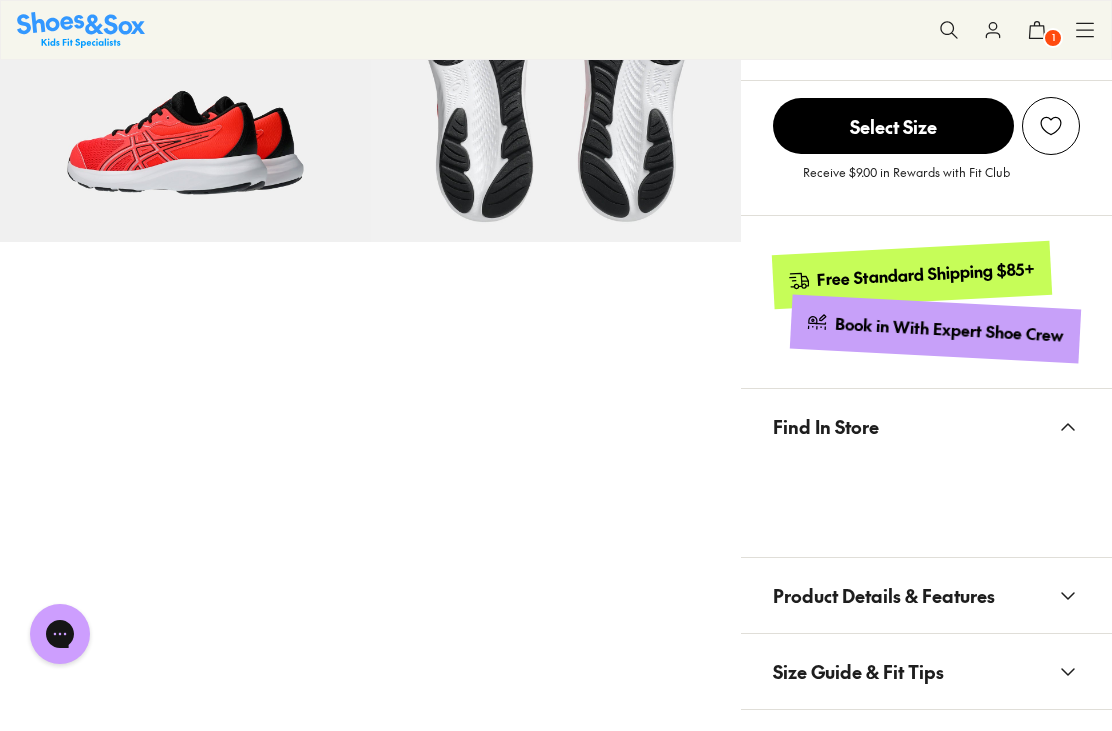 click on "Find In Store" at bounding box center [826, 426] 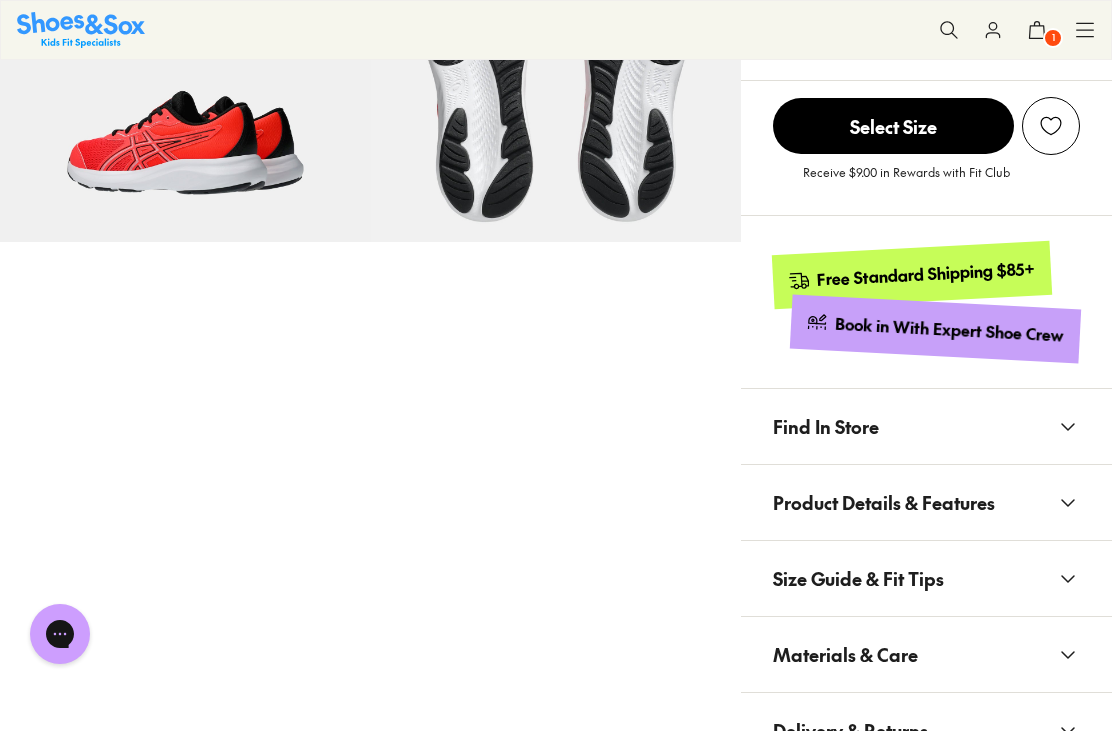 click on "Find In Store" at bounding box center [826, 426] 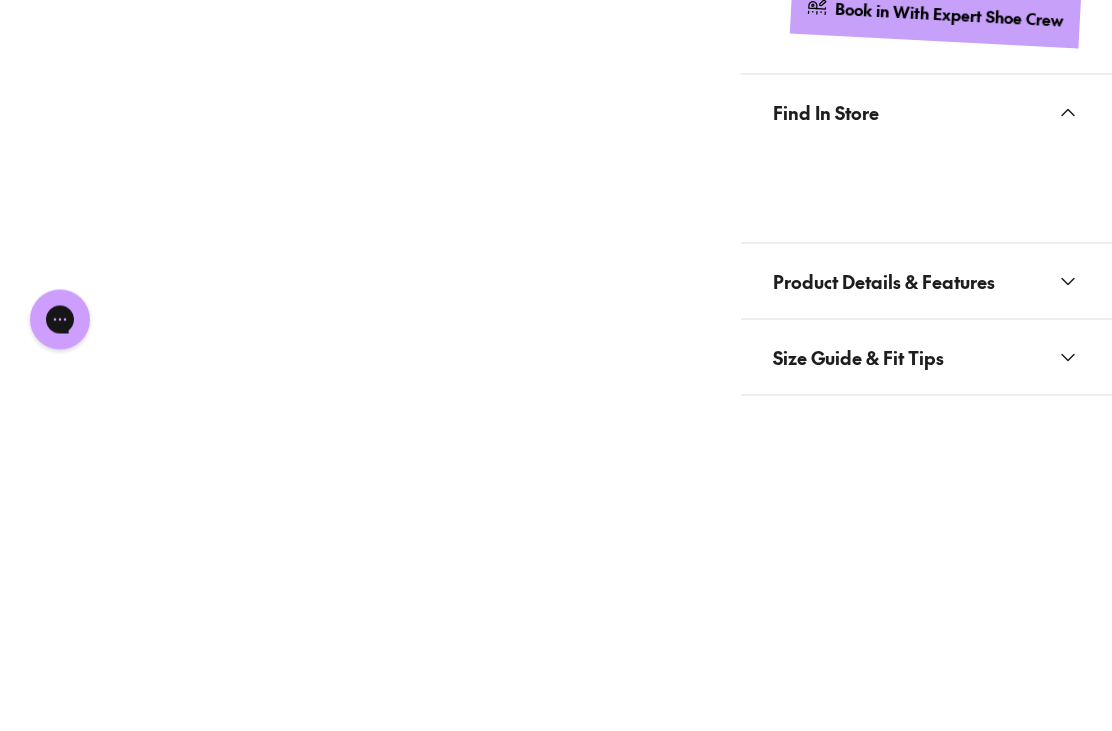 scroll, scrollTop: 1285, scrollLeft: 0, axis: vertical 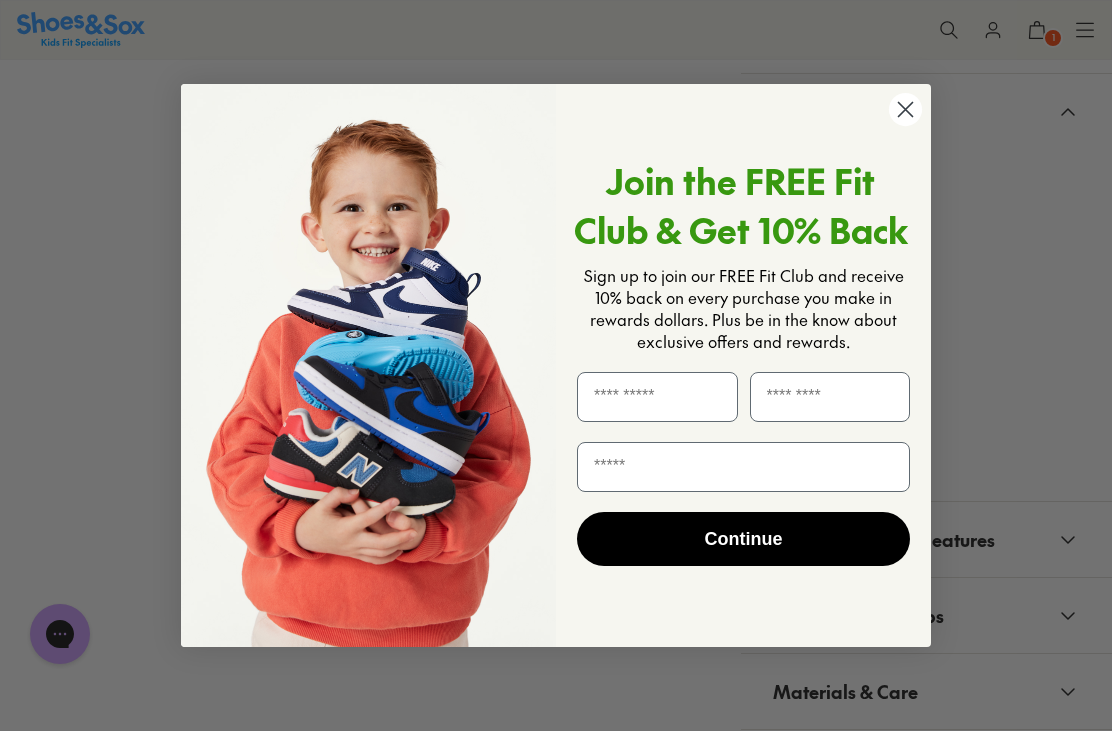 click 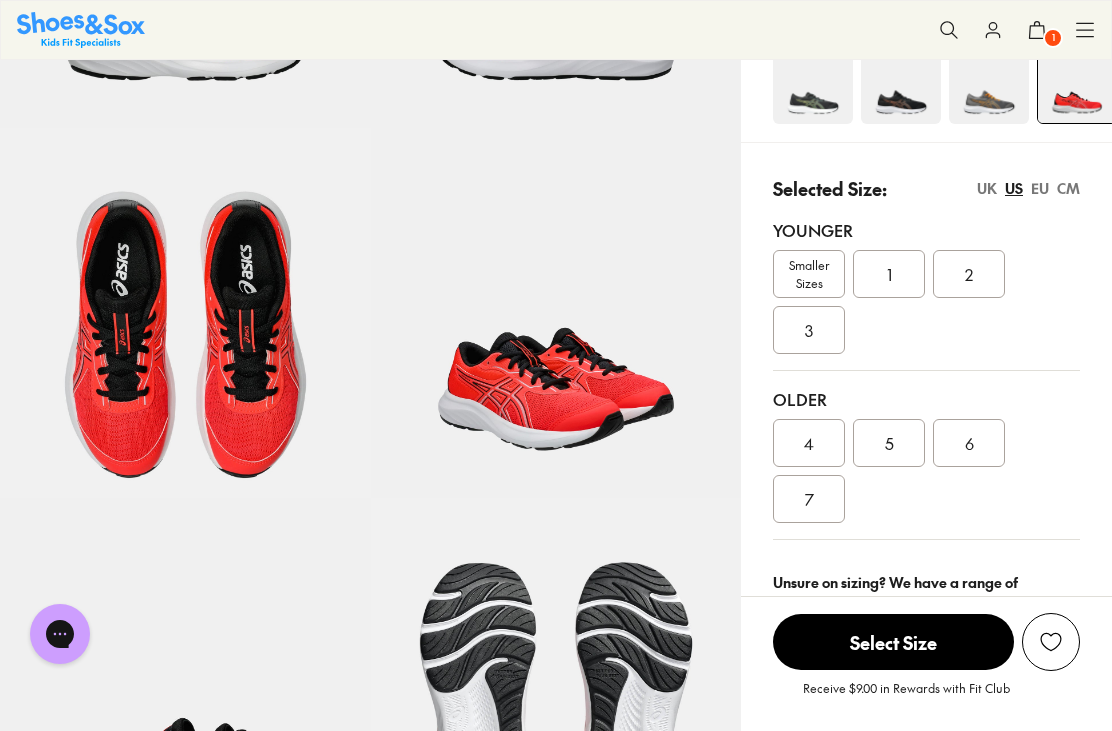 scroll, scrollTop: 0, scrollLeft: 0, axis: both 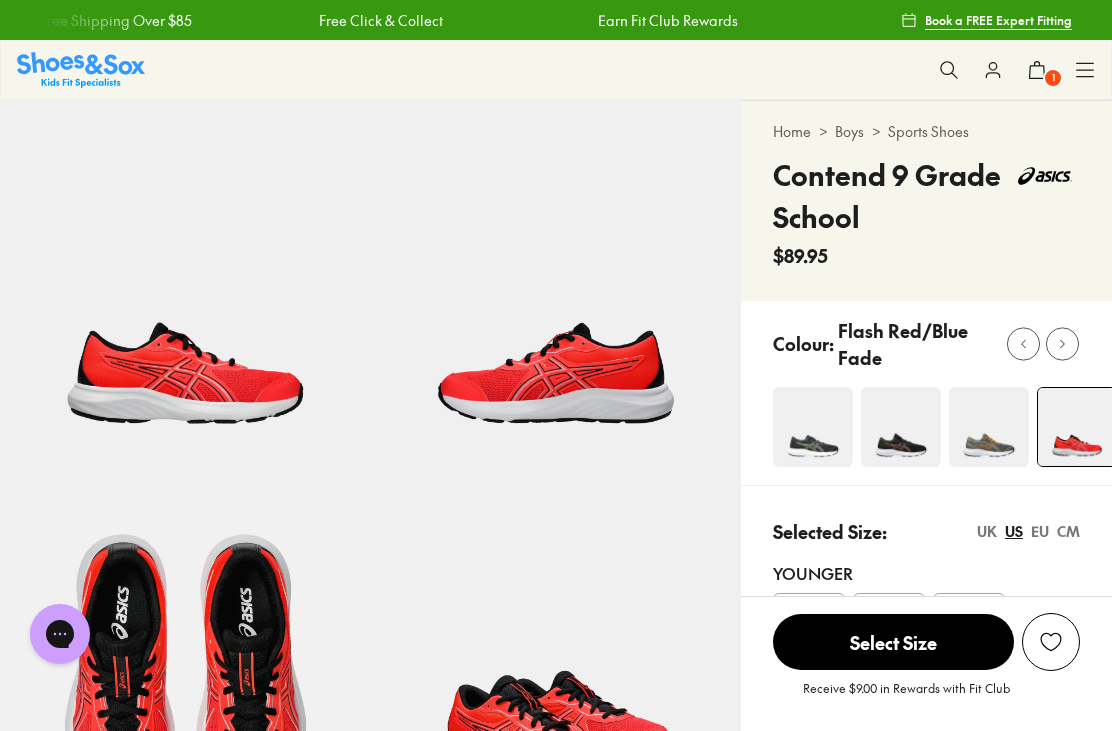 click 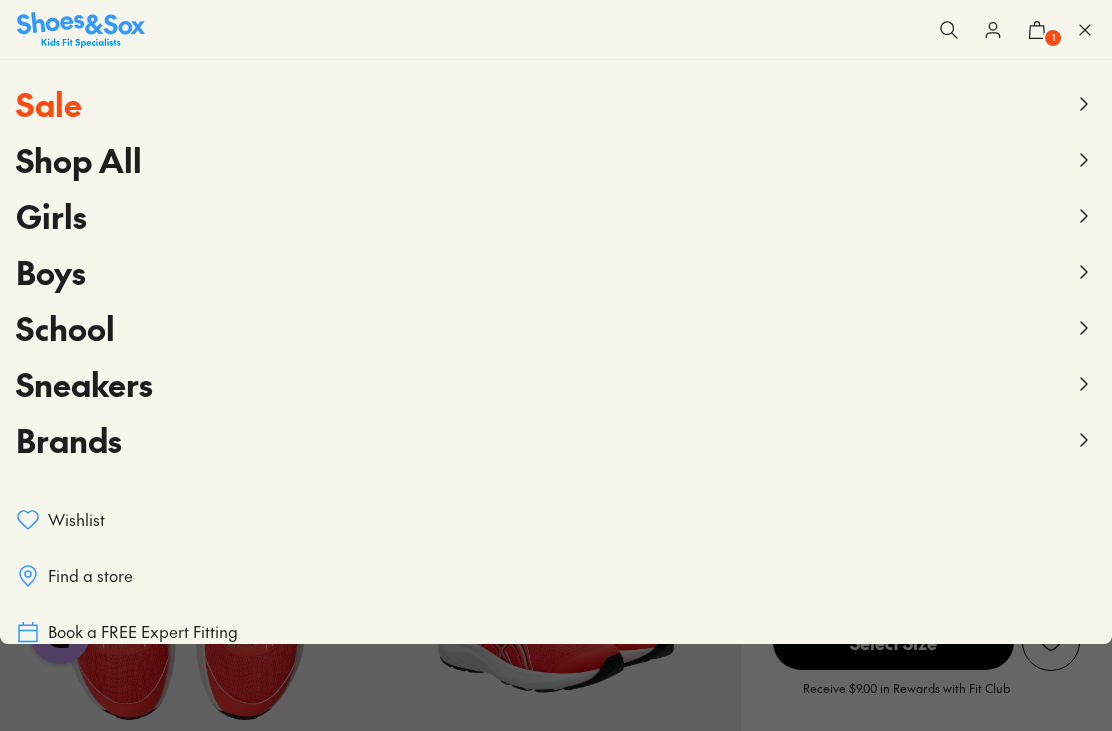 scroll, scrollTop: 97, scrollLeft: 0, axis: vertical 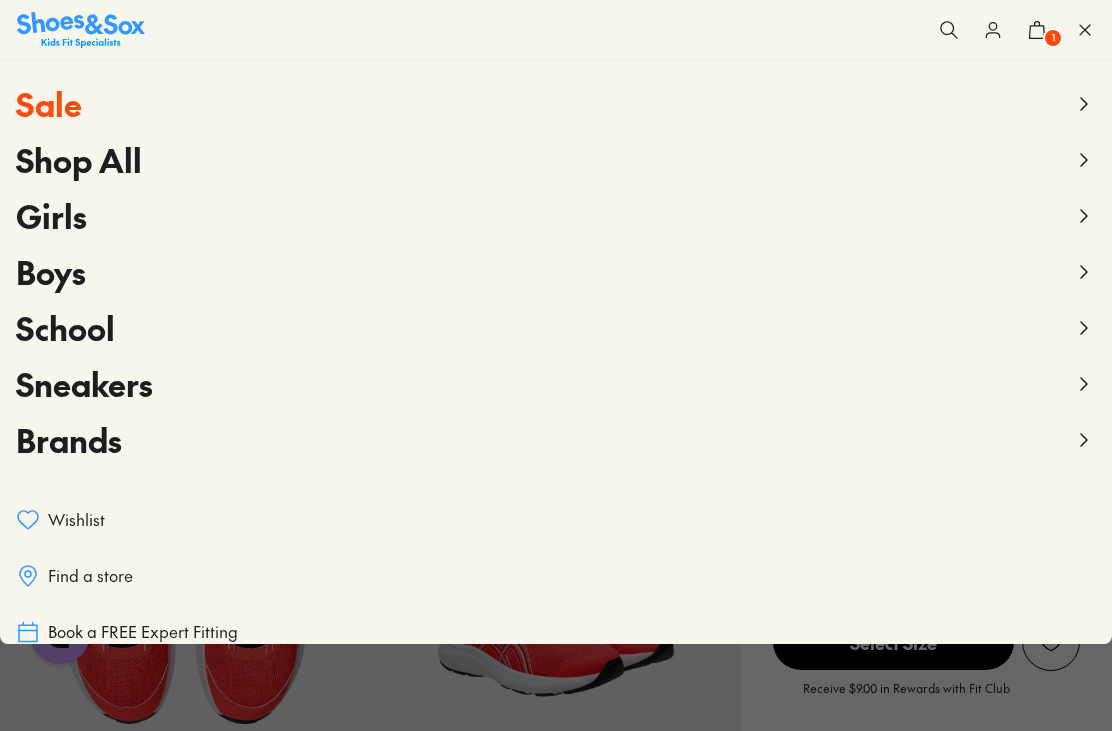 click on "Find a store" at bounding box center (90, 576) 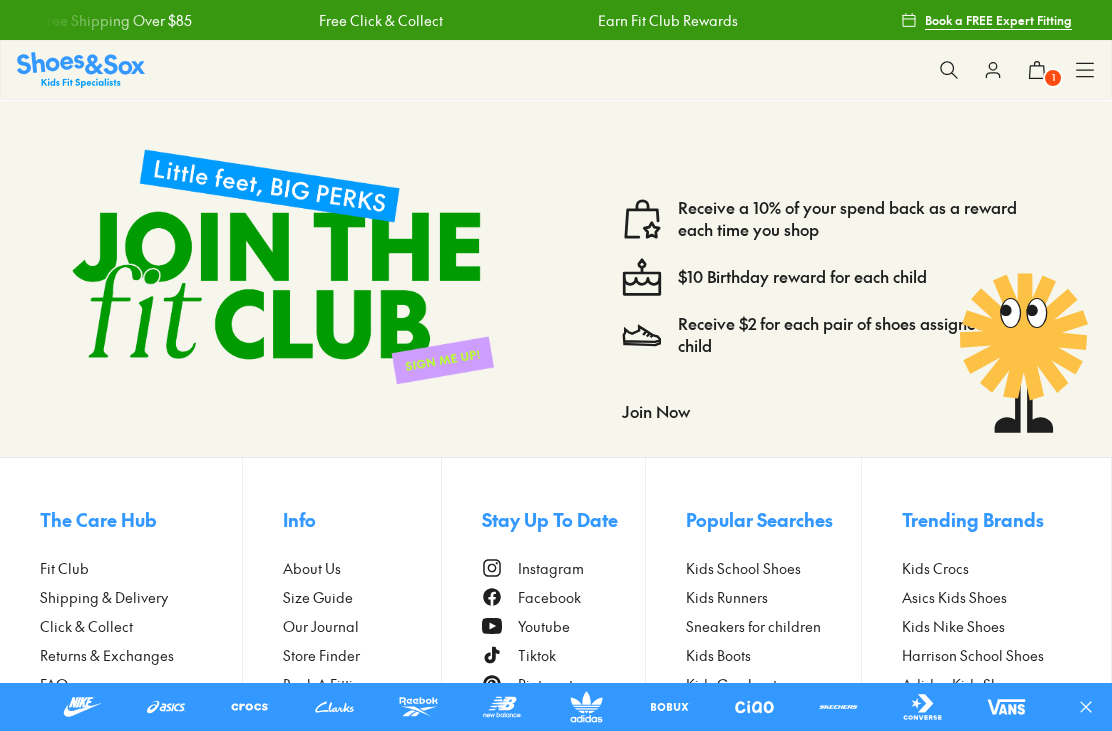 scroll, scrollTop: 141, scrollLeft: 0, axis: vertical 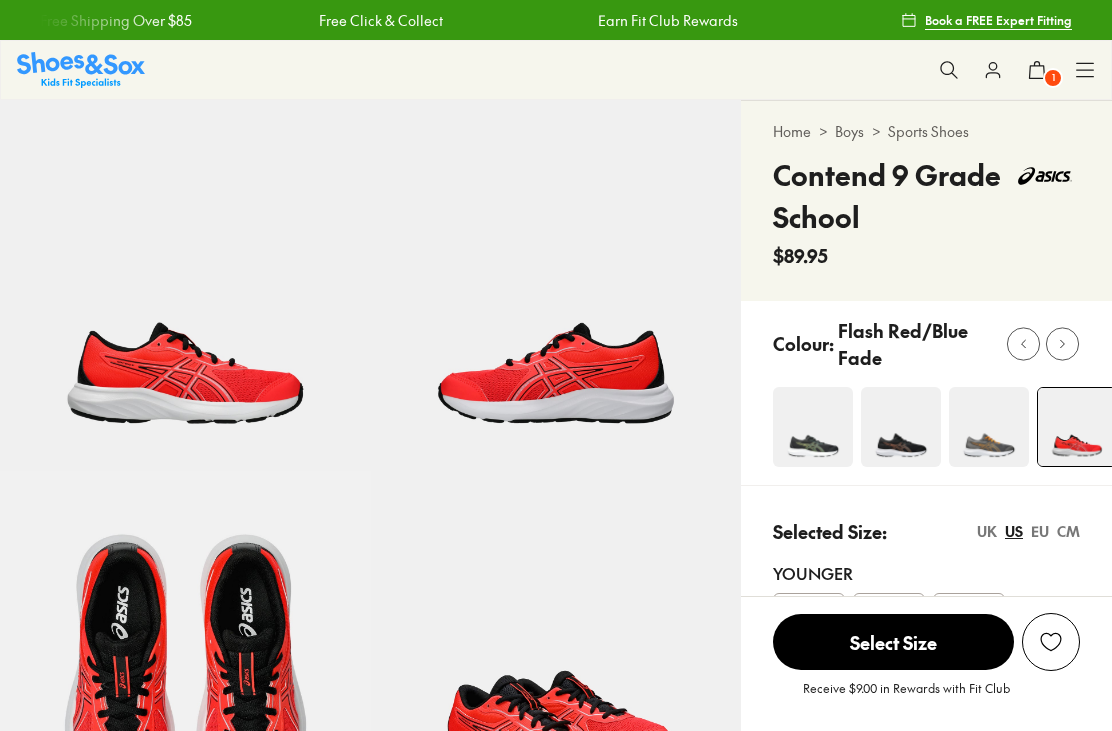 click 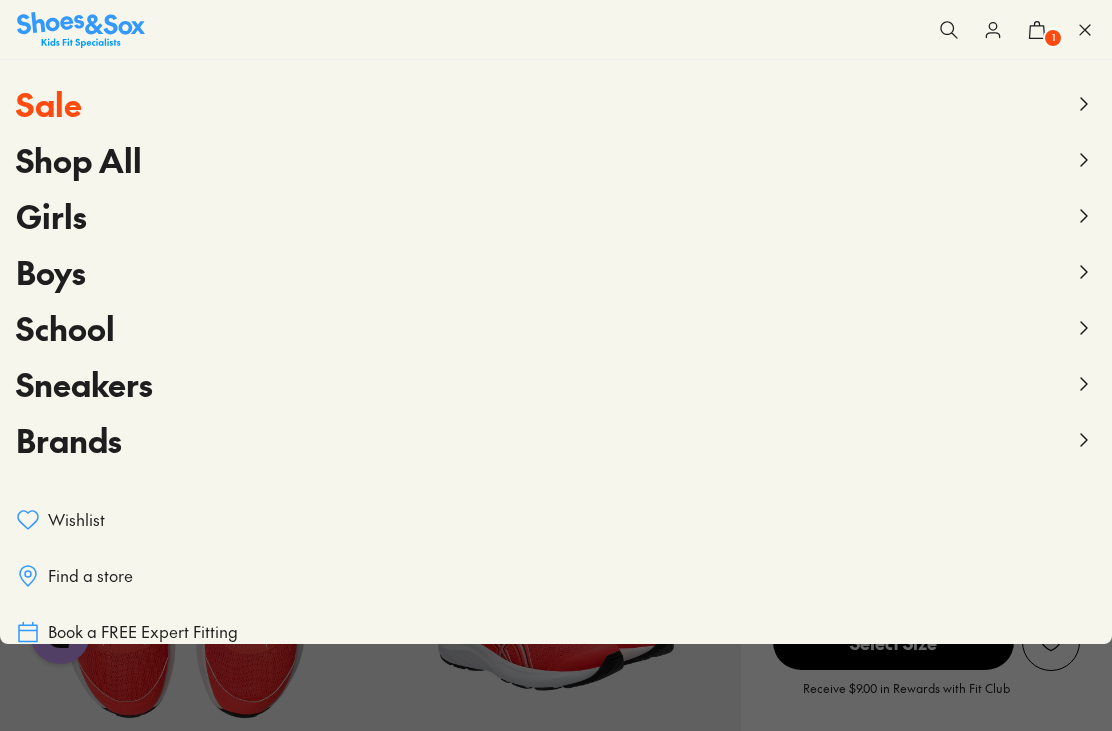 scroll, scrollTop: 0, scrollLeft: 0, axis: both 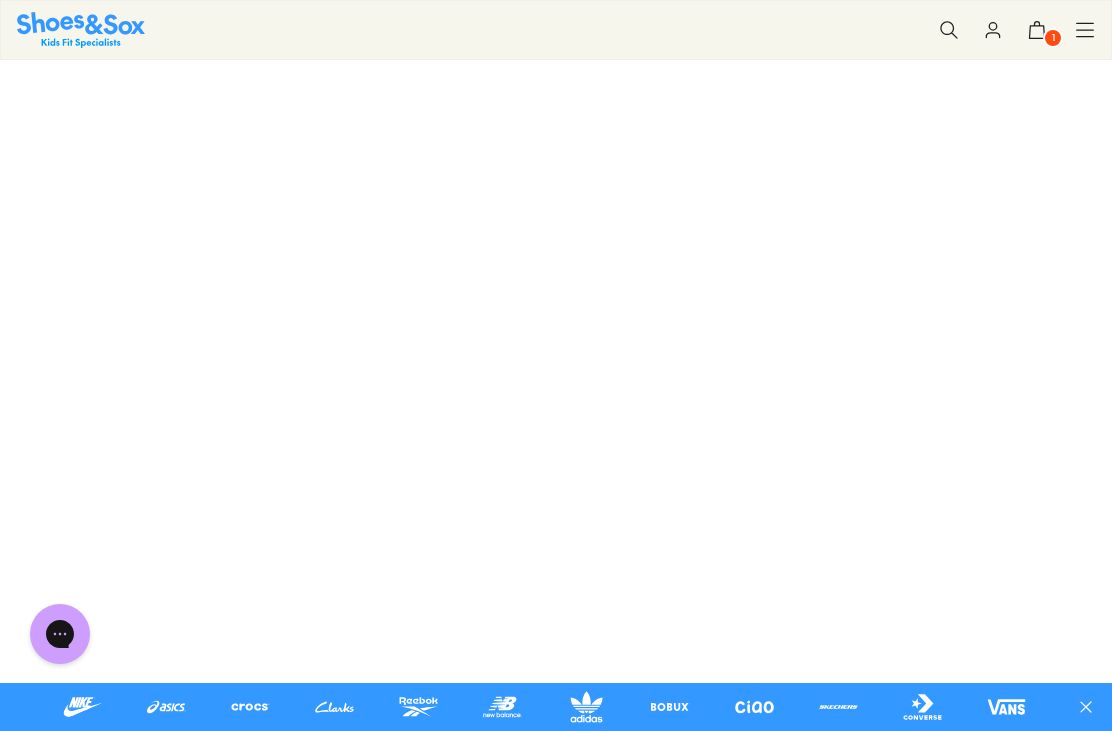 click 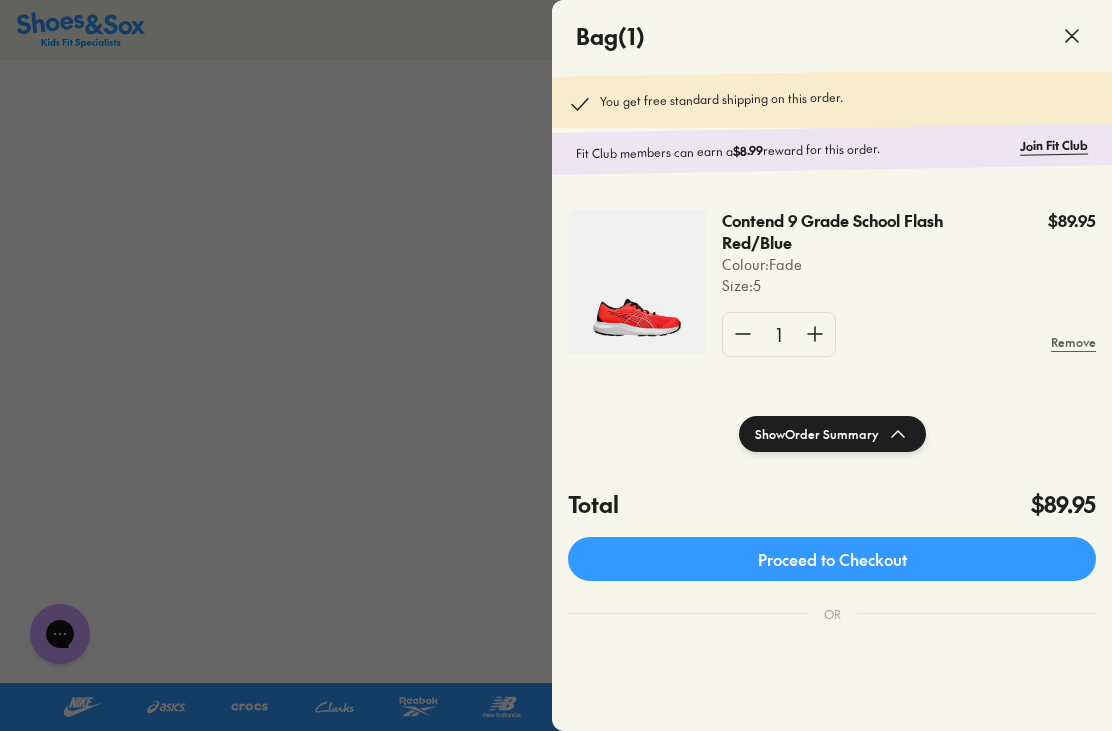 click on "Contend 9 Grade School Flash Red/Blue" 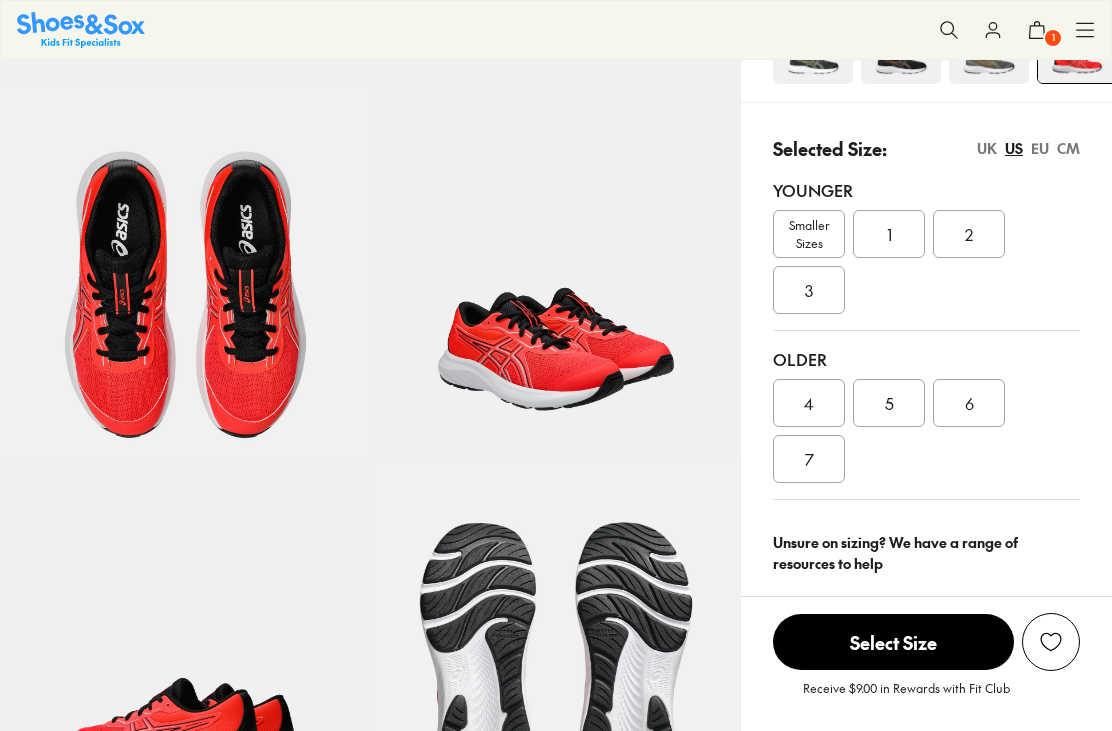 select on "*" 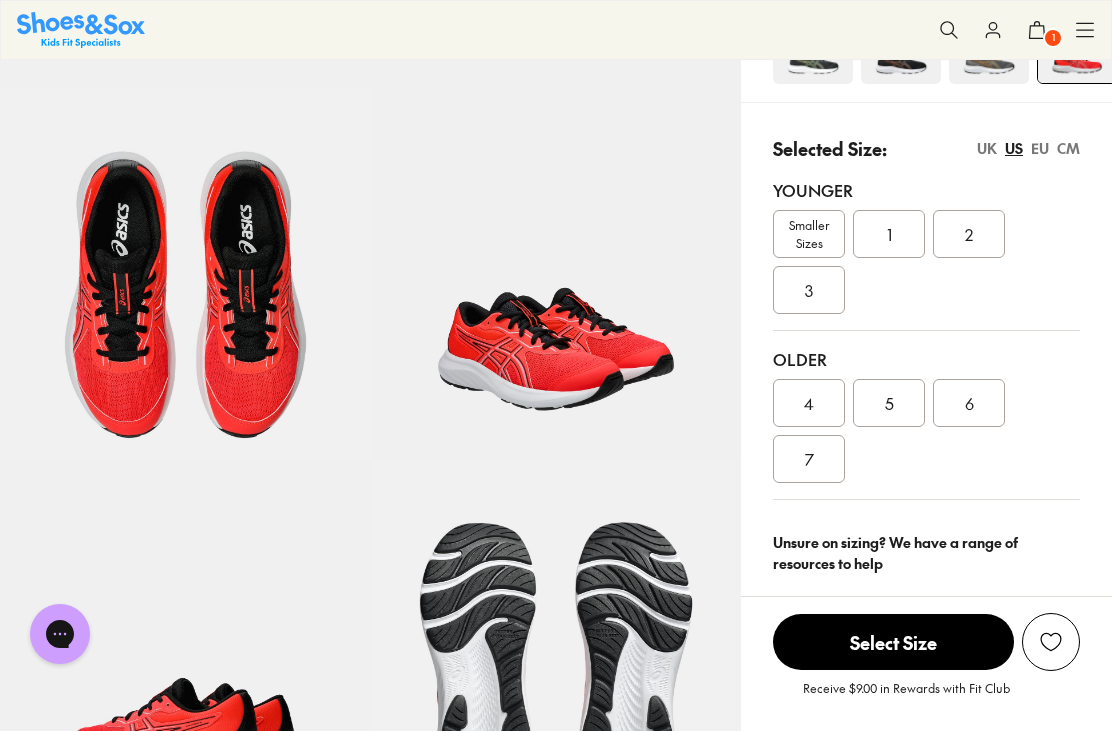 scroll, scrollTop: 0, scrollLeft: 0, axis: both 